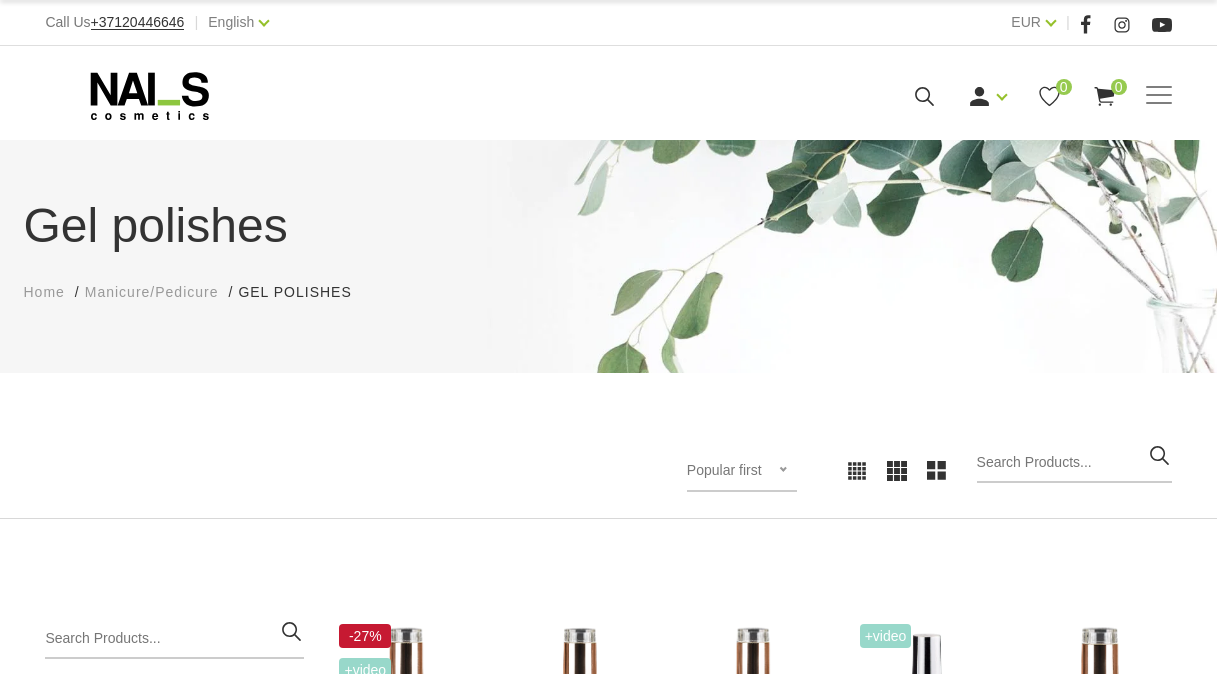 scroll, scrollTop: 500, scrollLeft: 0, axis: vertical 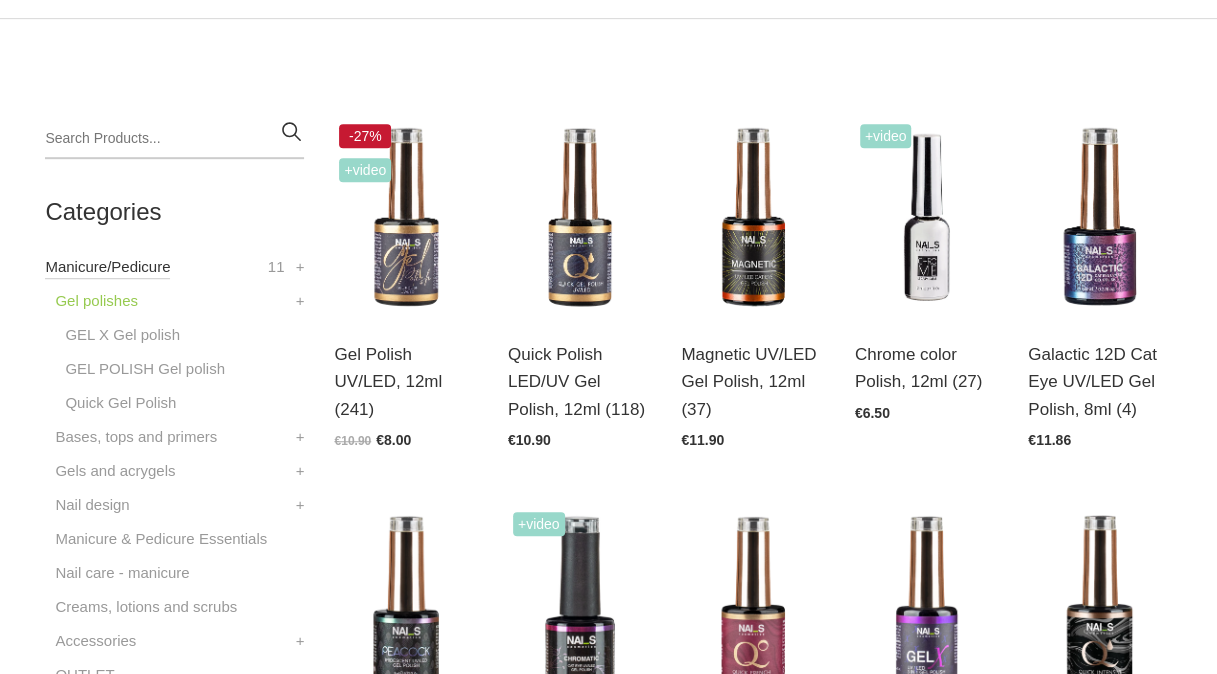 drag, startPoint x: 0, startPoint y: 0, endPoint x: 118, endPoint y: 271, distance: 295.5757 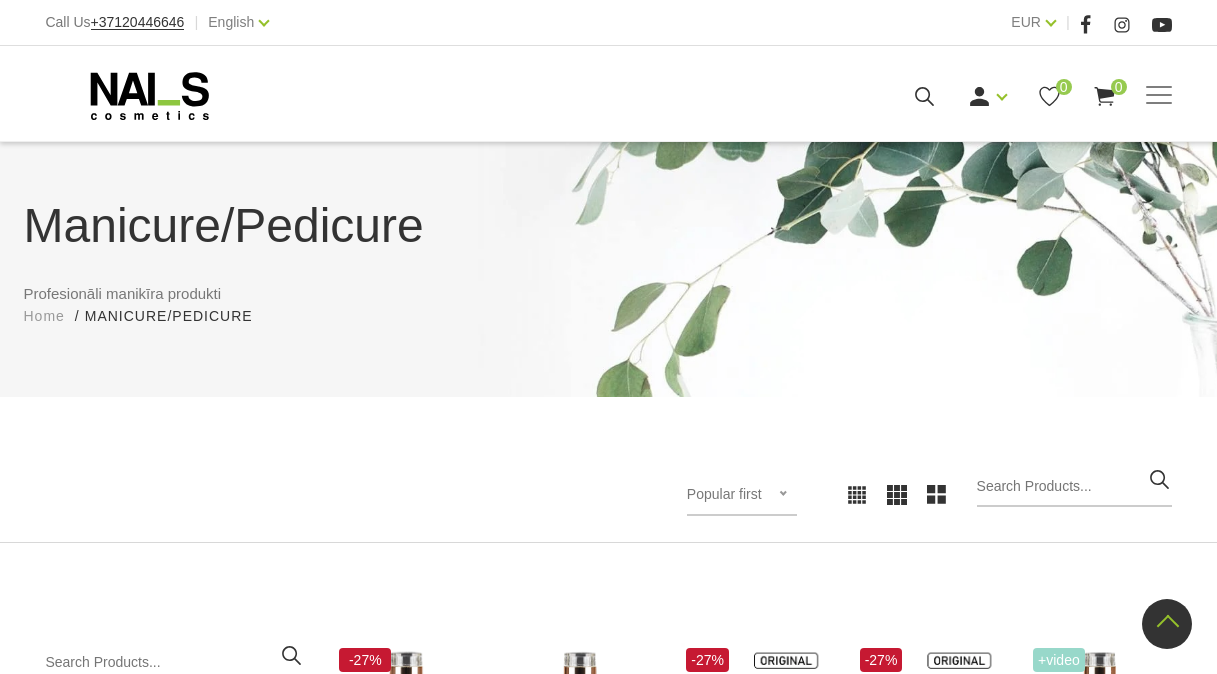 scroll, scrollTop: 600, scrollLeft: 0, axis: vertical 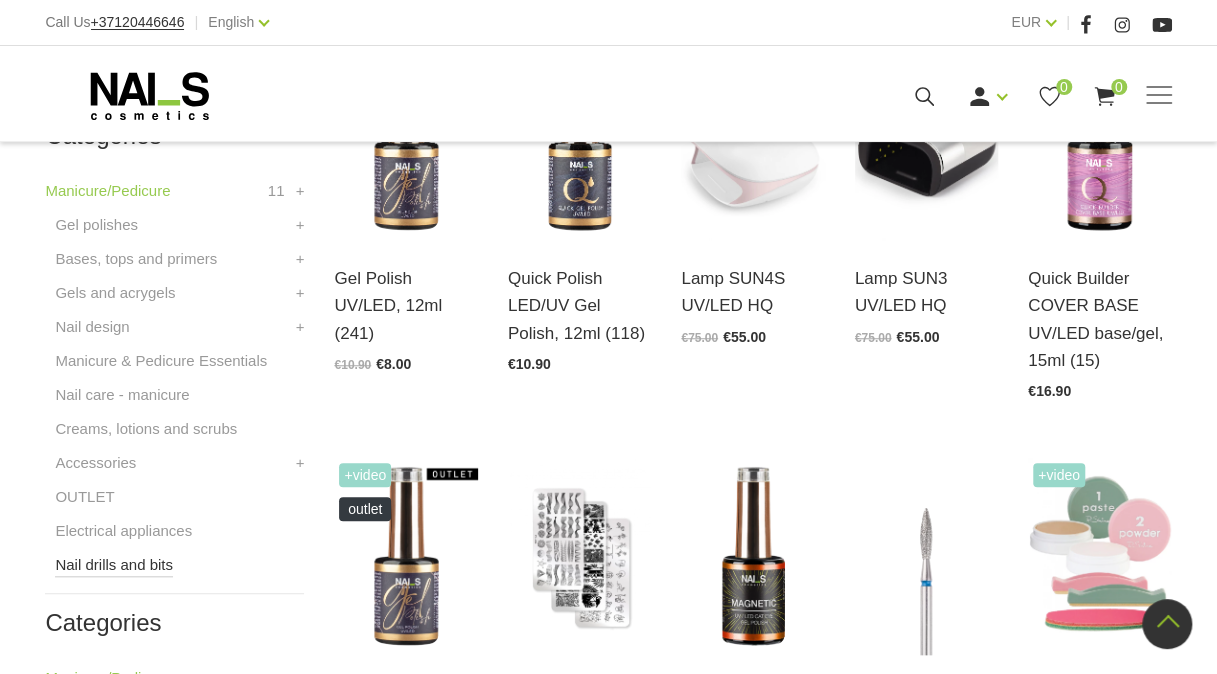 click on "Nail drills and bits" at bounding box center [114, 565] 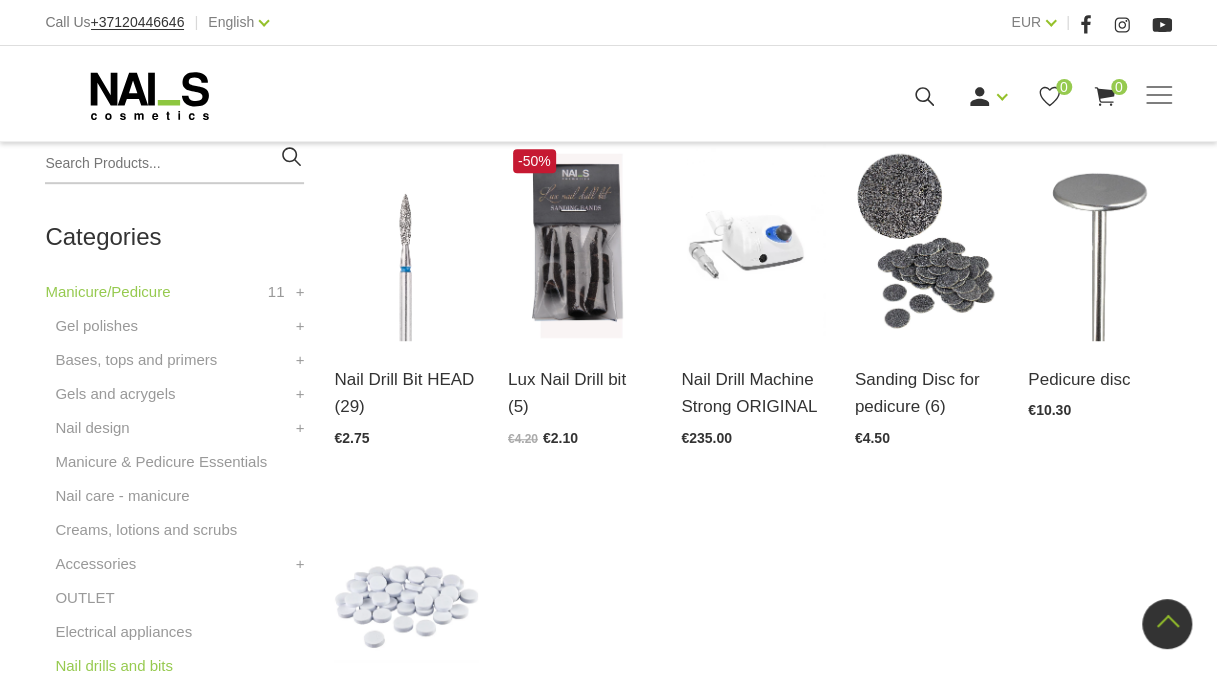 scroll, scrollTop: 600, scrollLeft: 0, axis: vertical 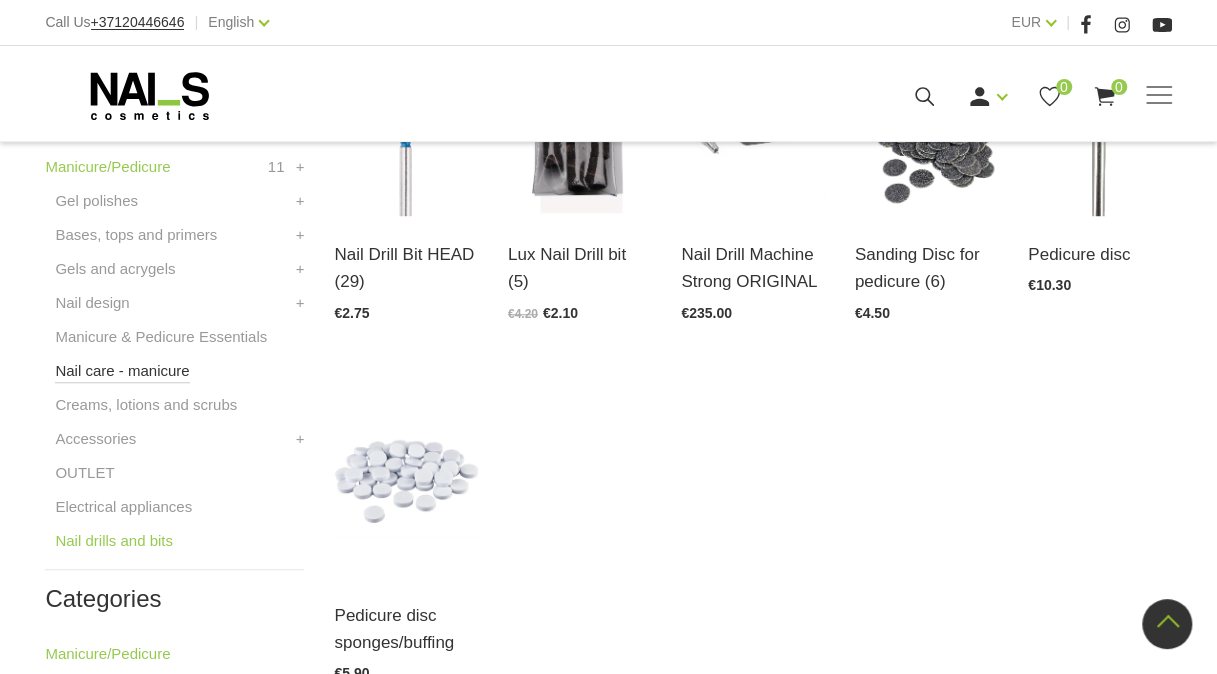 click on "Nail care - manicure" at bounding box center [122, 371] 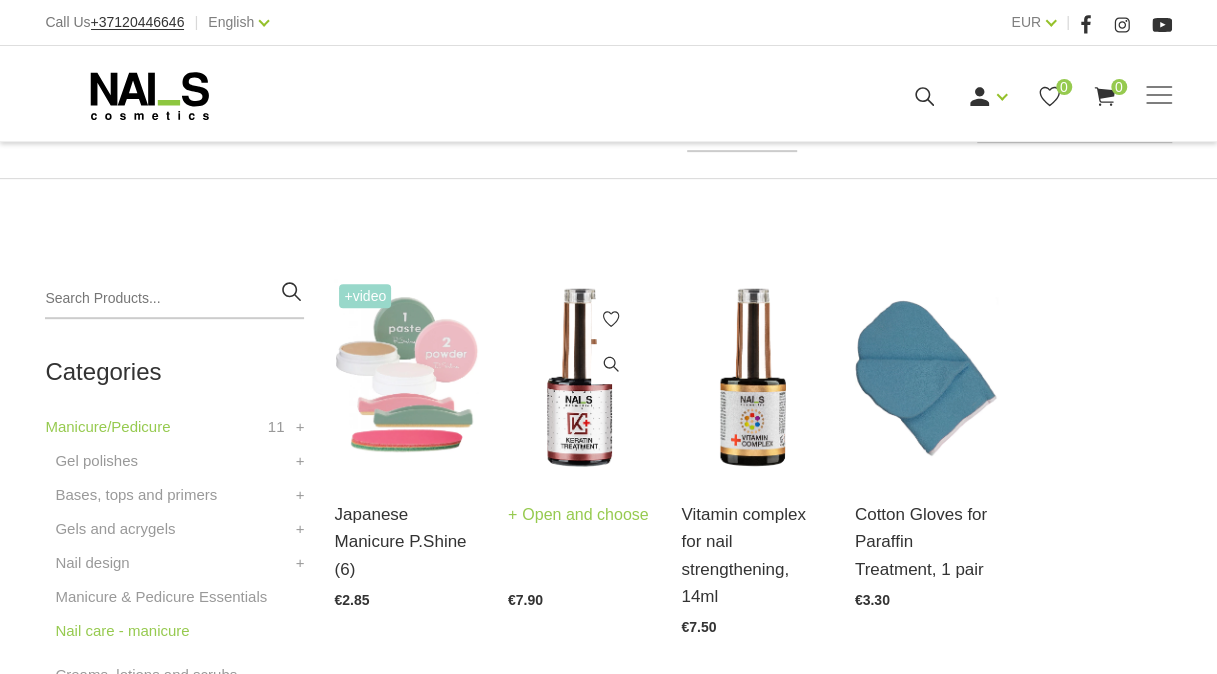 scroll, scrollTop: 400, scrollLeft: 0, axis: vertical 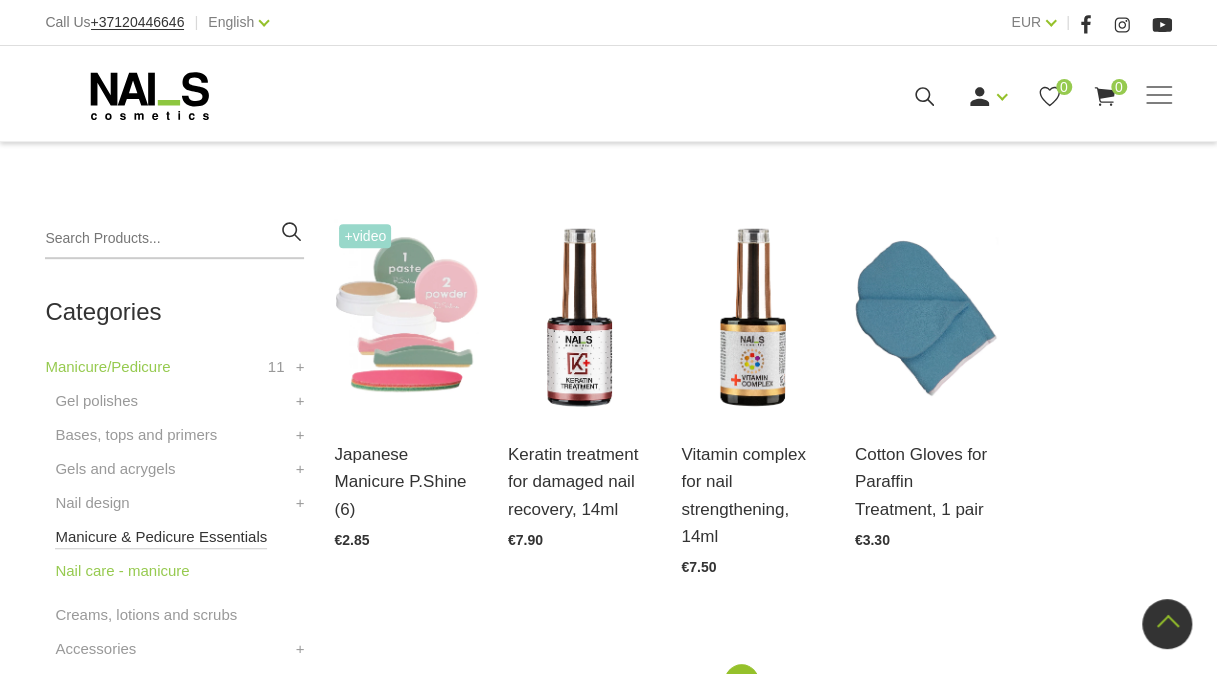 click on "Manicure & Pedicure Essentials" at bounding box center [161, 537] 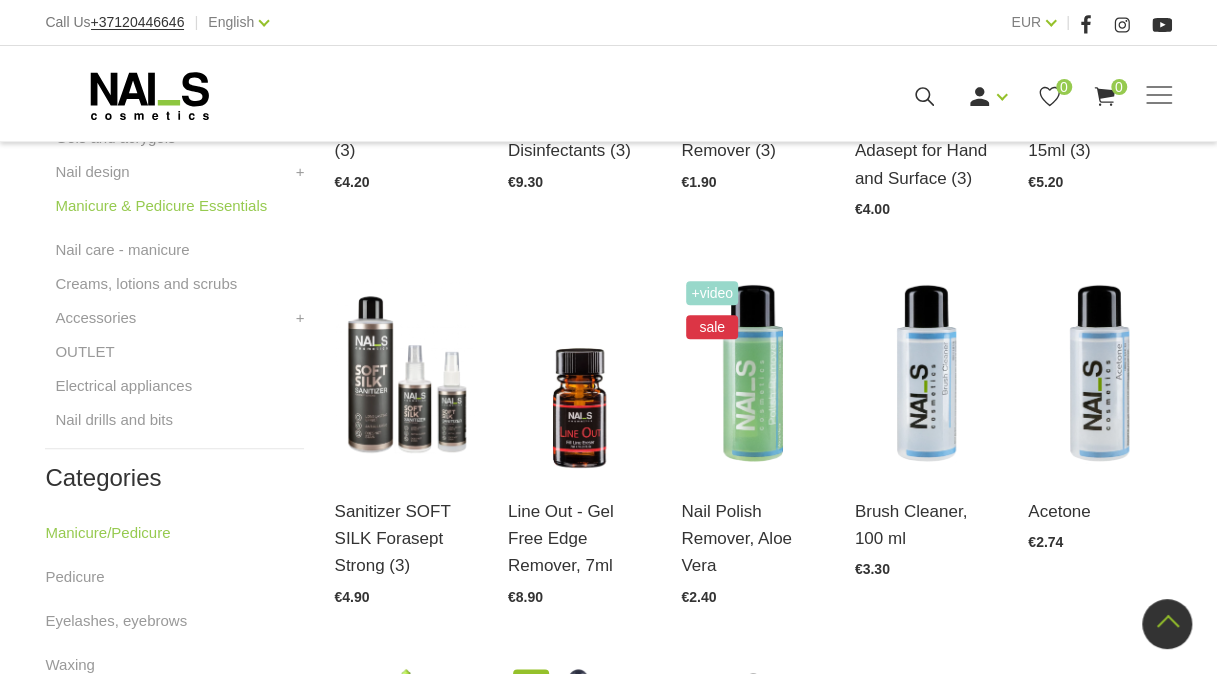 scroll, scrollTop: 700, scrollLeft: 0, axis: vertical 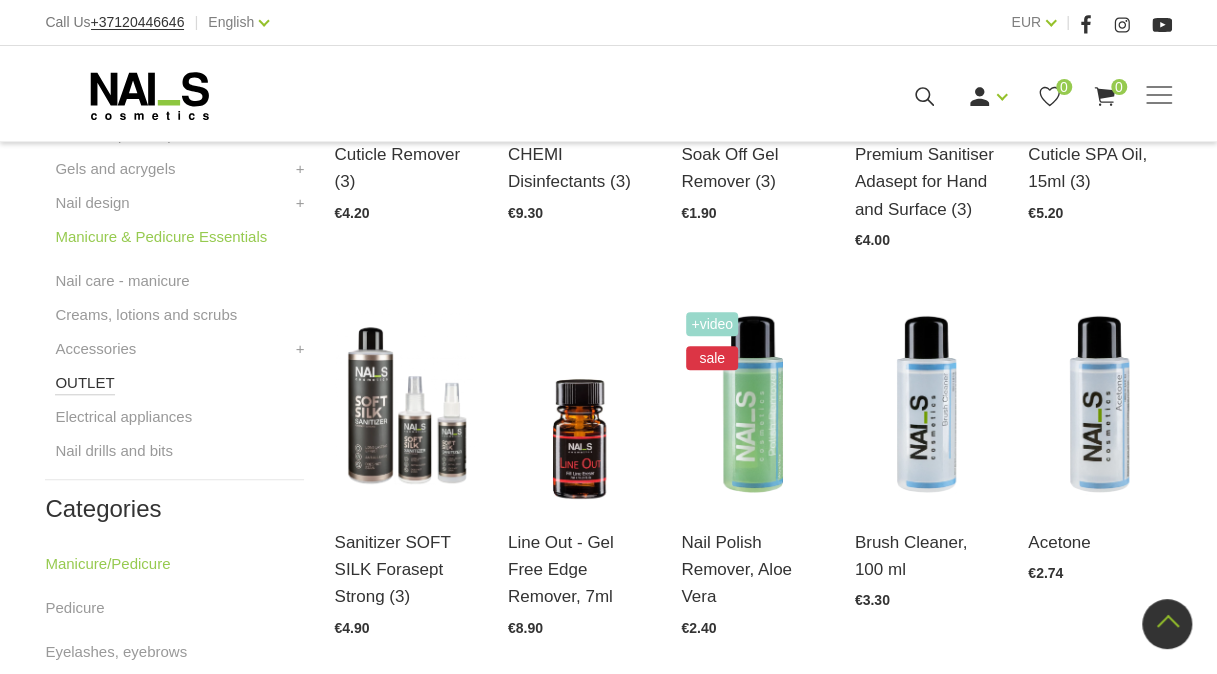 click on "OUTLET" at bounding box center (84, 383) 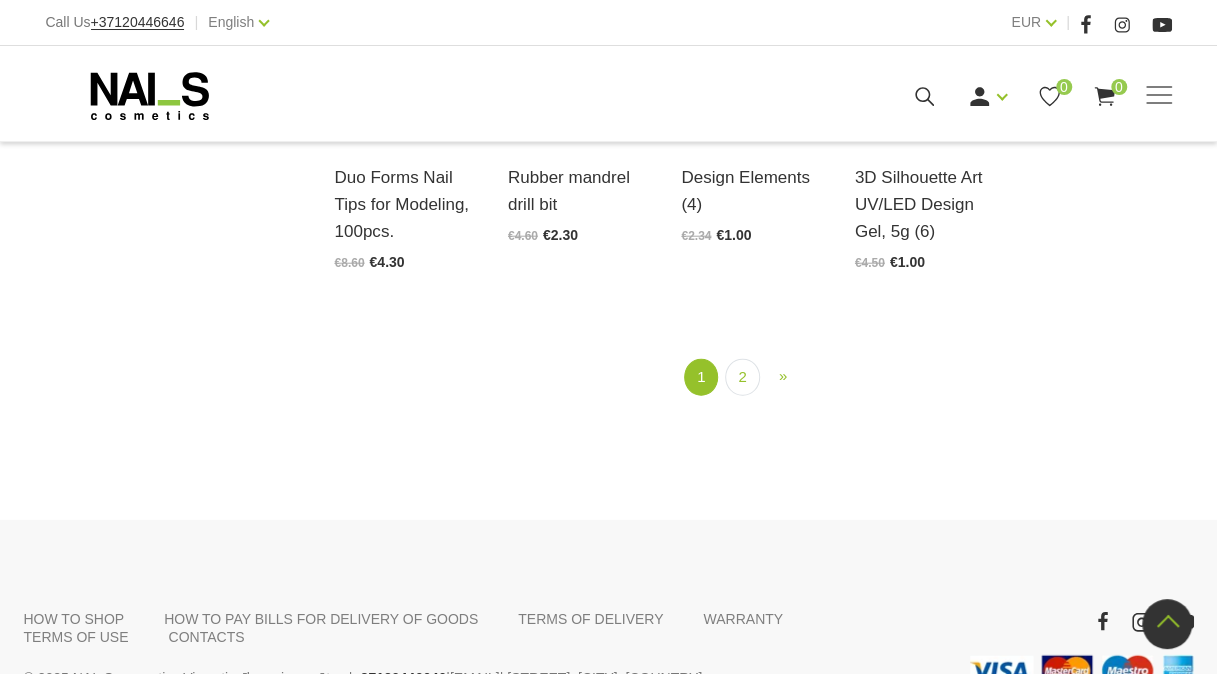 scroll, scrollTop: 2398, scrollLeft: 0, axis: vertical 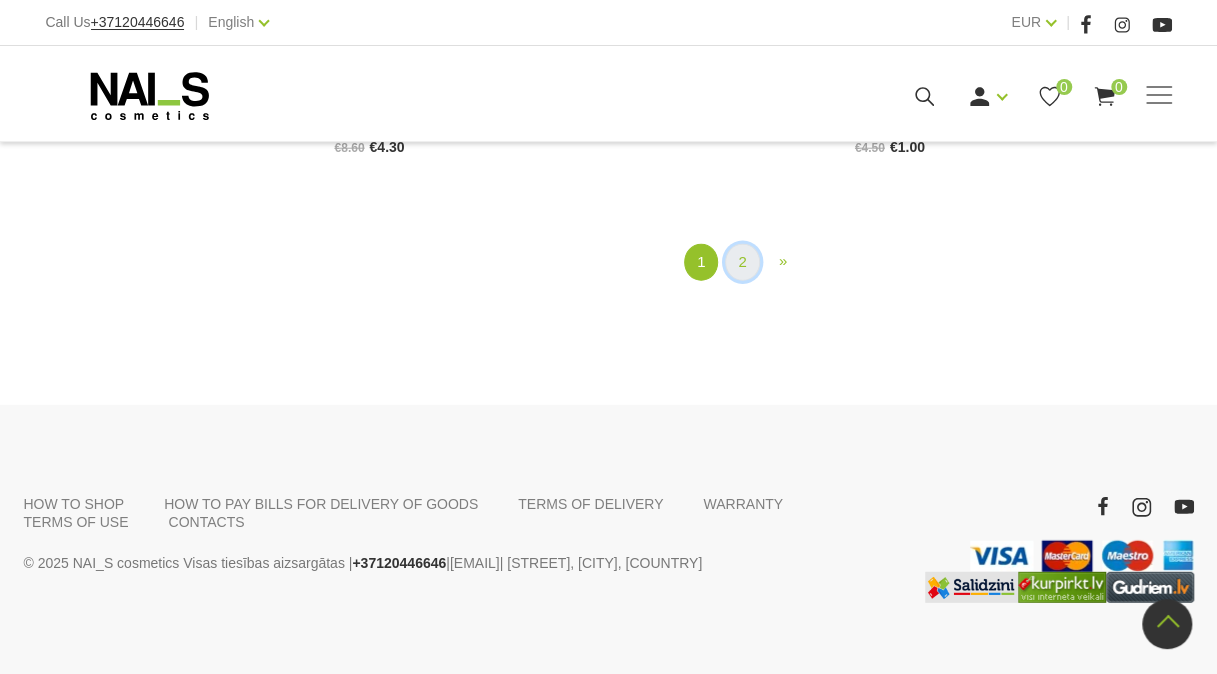 click on "2" at bounding box center (742, 262) 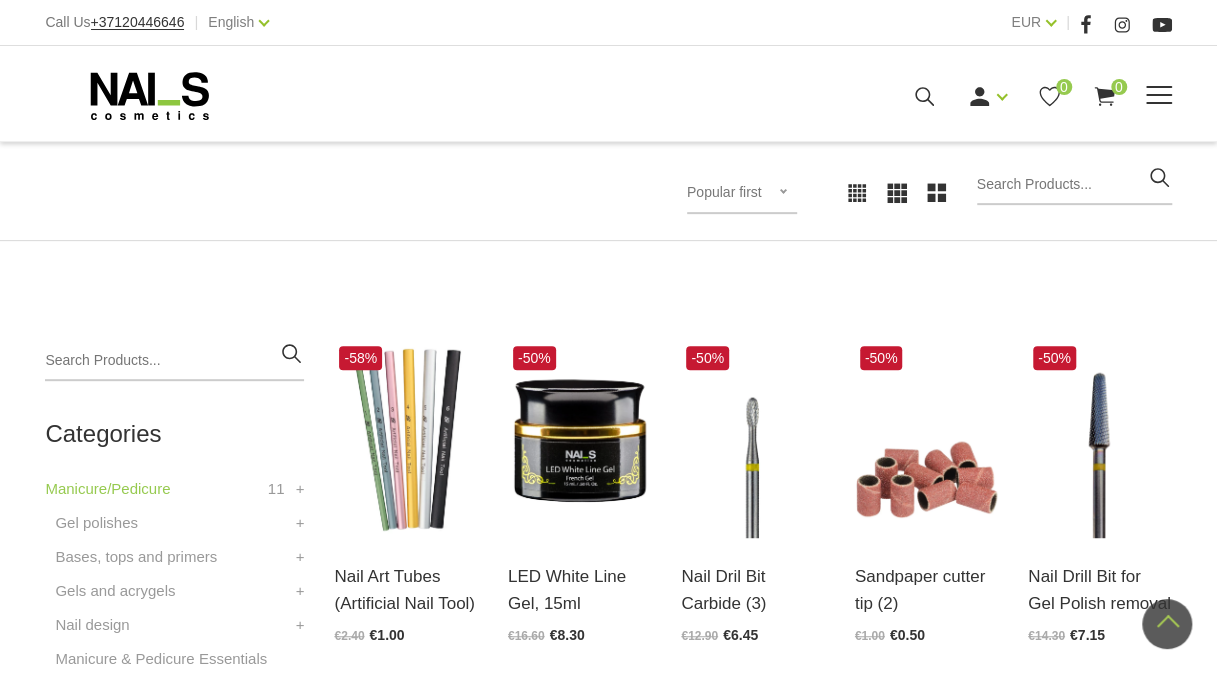 scroll, scrollTop: 208, scrollLeft: 0, axis: vertical 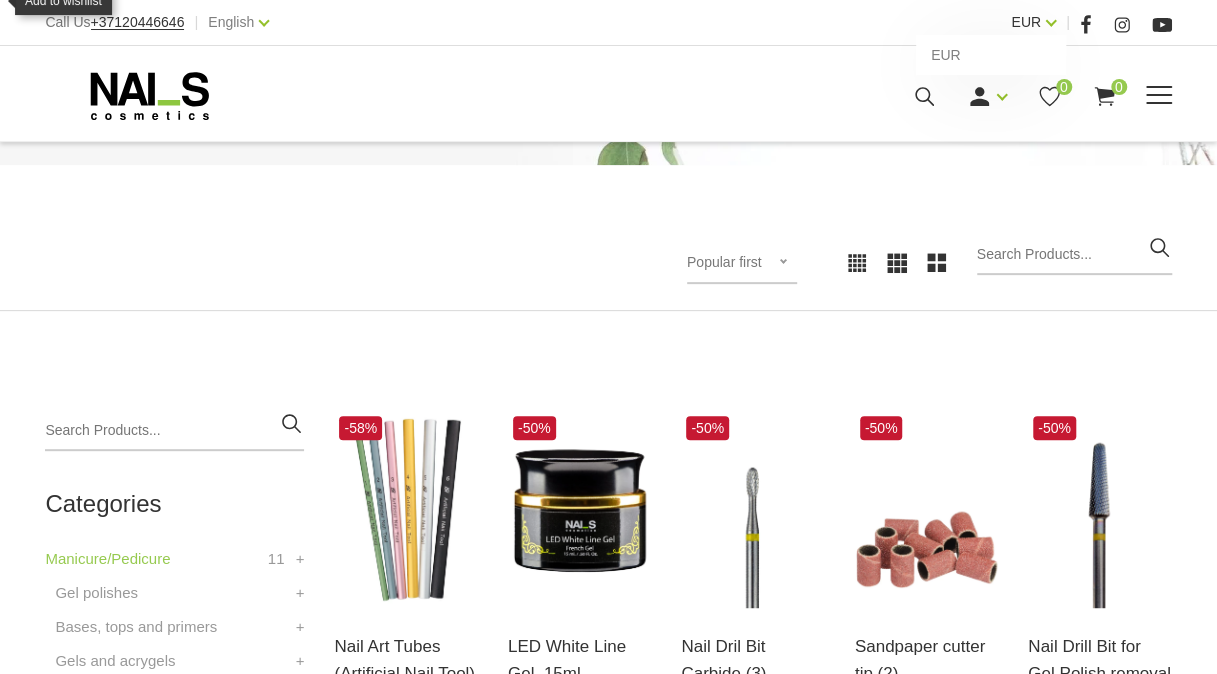 click on "EUR" at bounding box center (1026, 22) 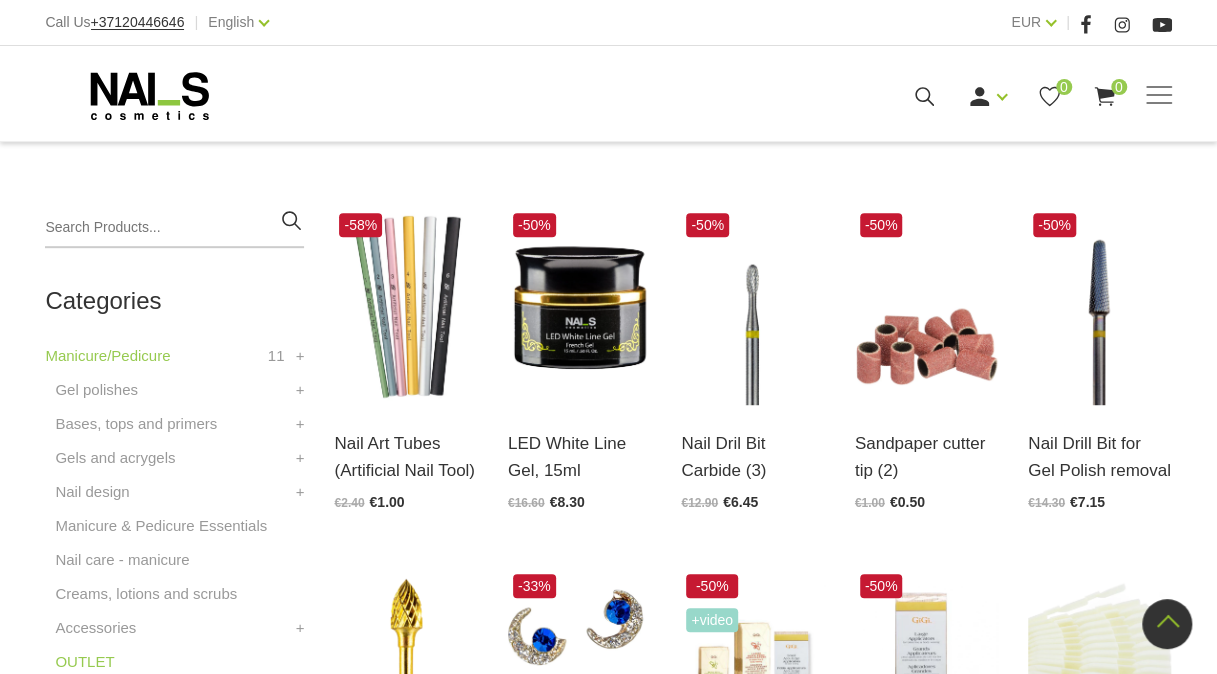 scroll, scrollTop: 408, scrollLeft: 0, axis: vertical 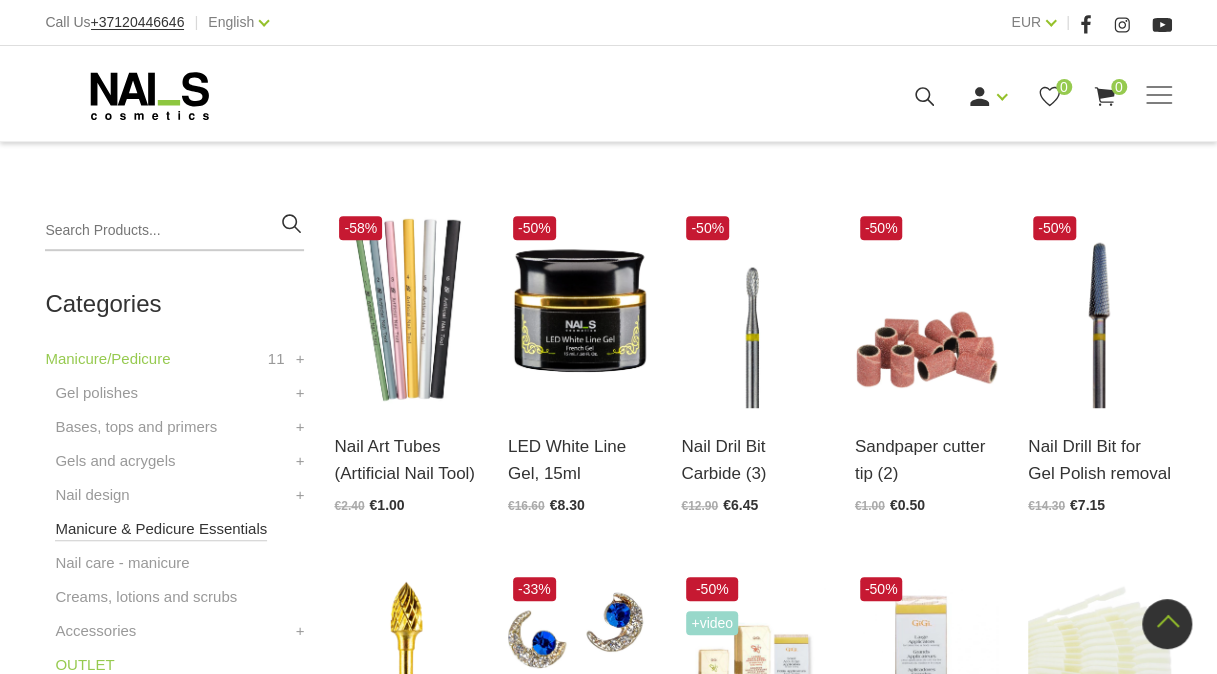 click on "Manicure & Pedicure Essentials" at bounding box center (161, 529) 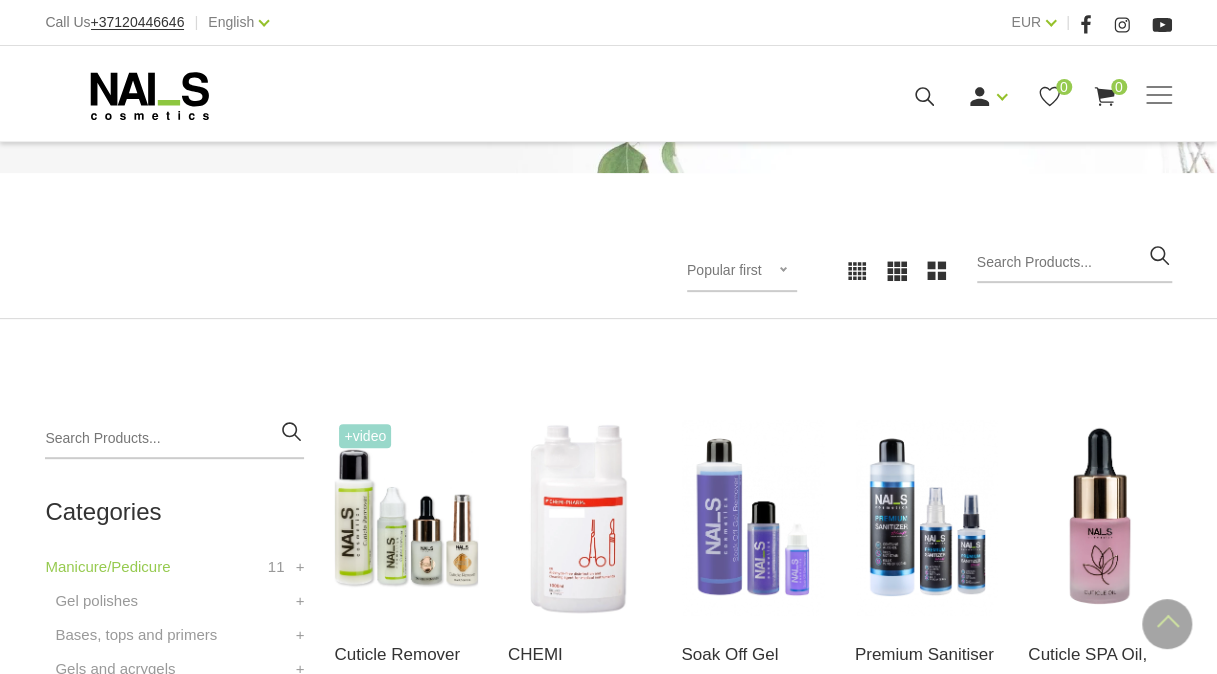 scroll, scrollTop: 200, scrollLeft: 0, axis: vertical 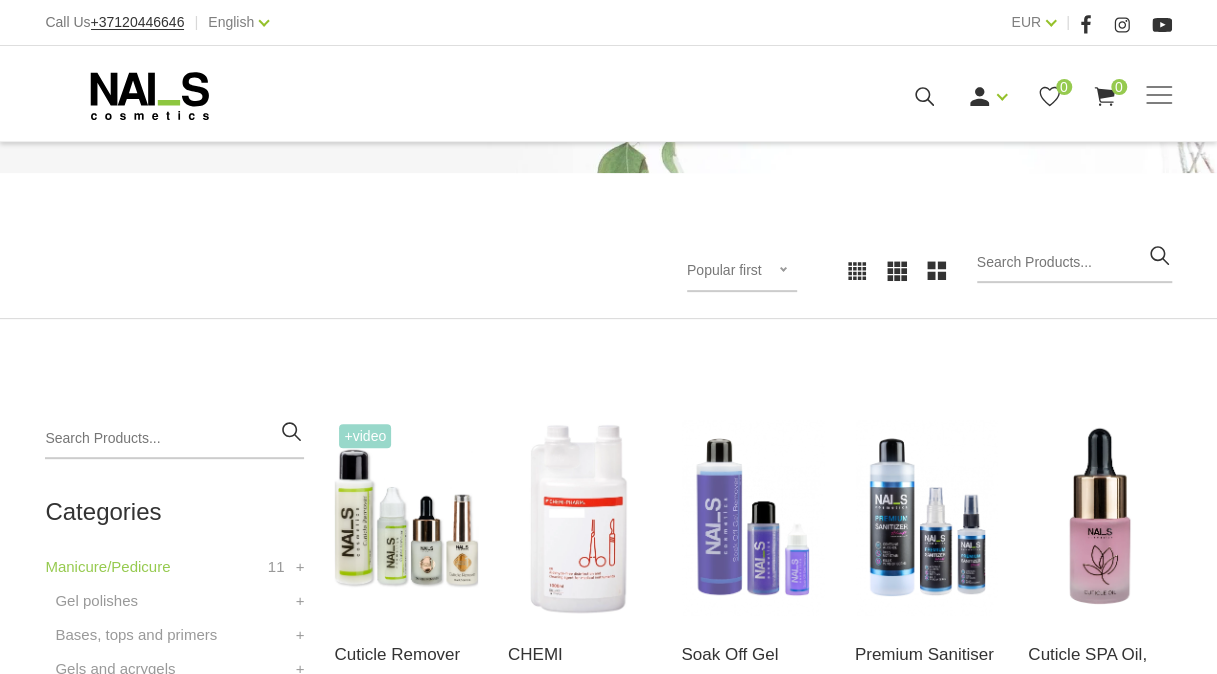 click on "Popular first Popular first Newest first Lower price firsts Higher price first" at bounding box center (742, 271) 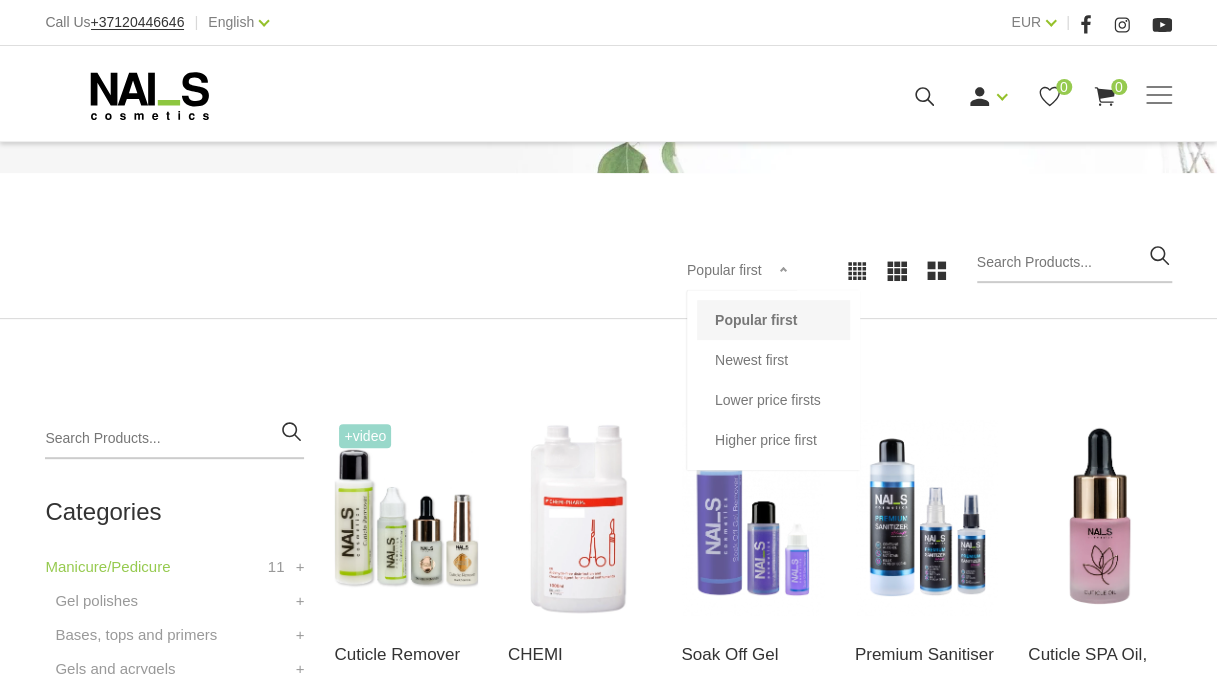 click on "Popular first Popular first Newest first Lower price firsts Higher price first" at bounding box center [742, 271] 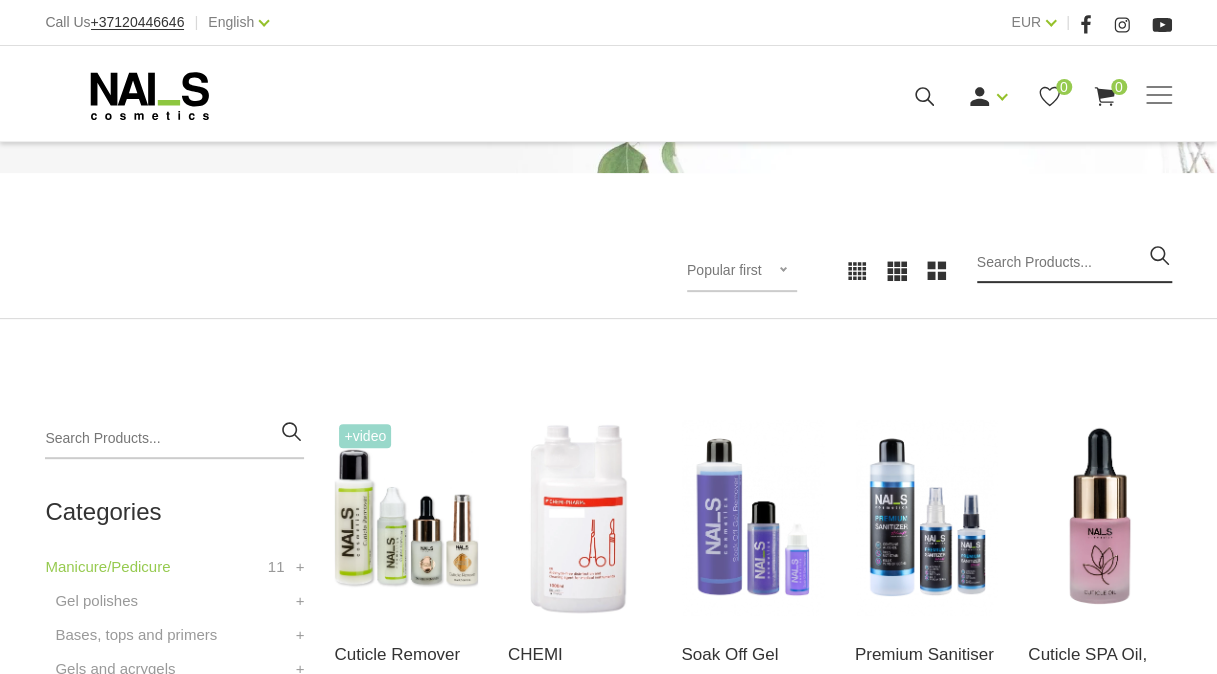 click at bounding box center [1074, 263] 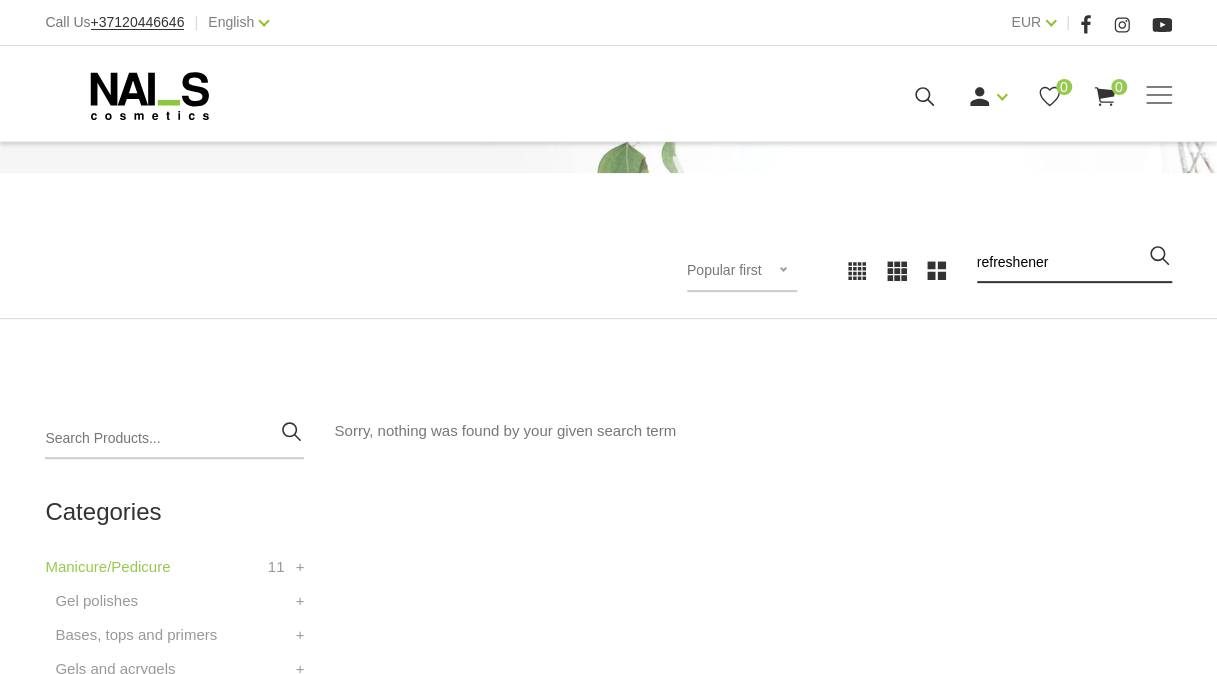 type on "refreshener" 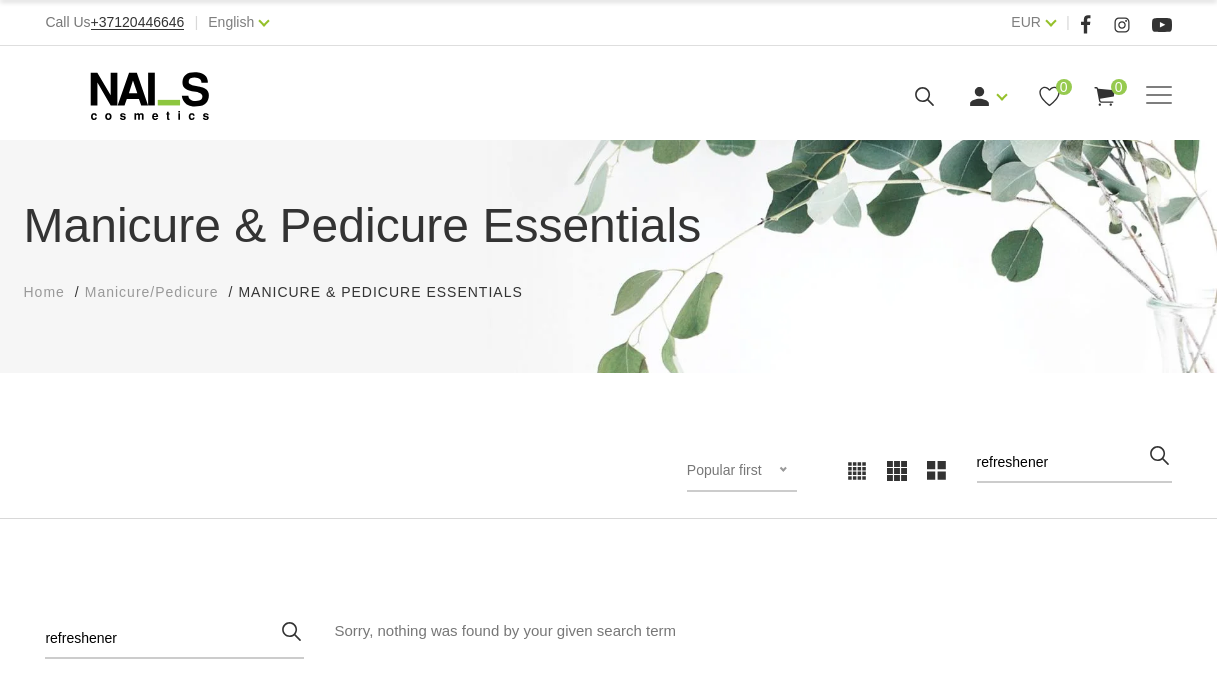 scroll, scrollTop: 0, scrollLeft: 0, axis: both 